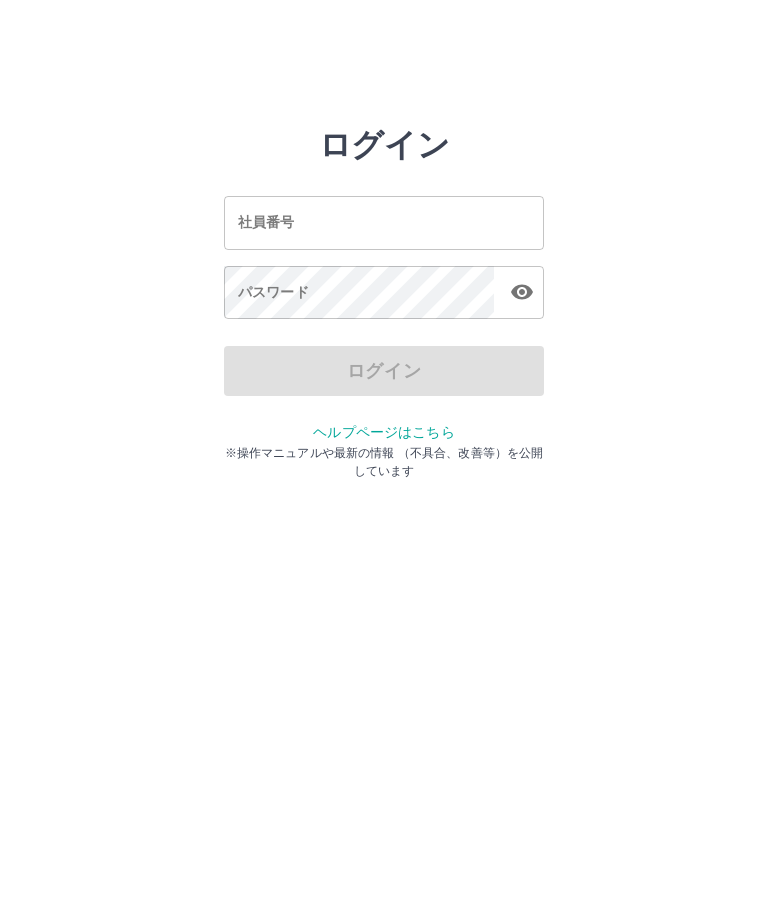 scroll, scrollTop: 0, scrollLeft: 0, axis: both 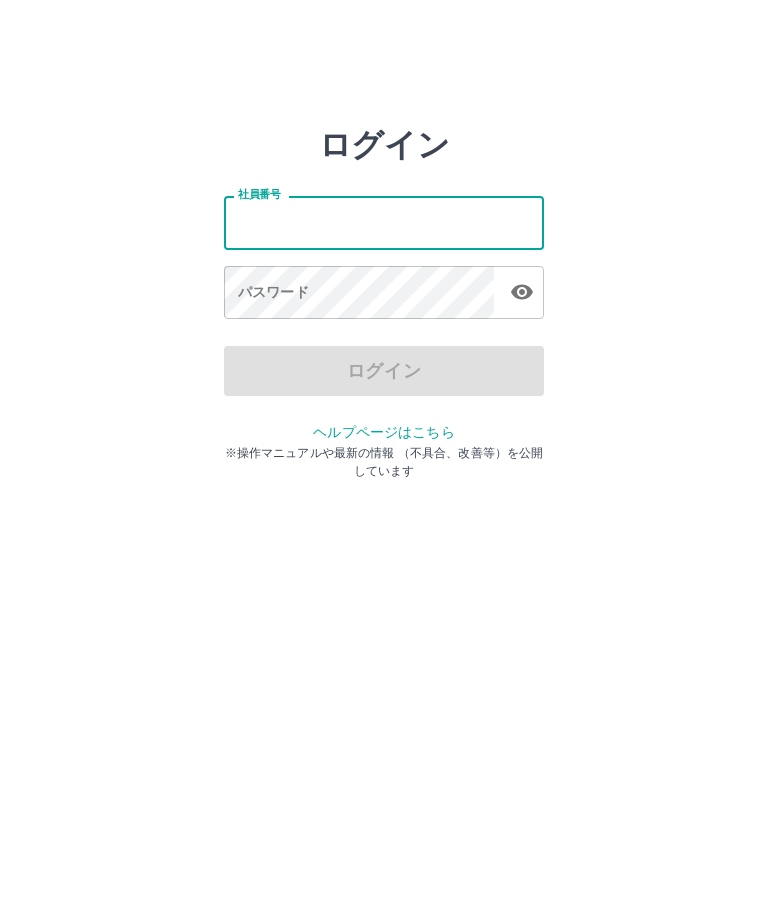 click on "社員番号" at bounding box center (384, 222) 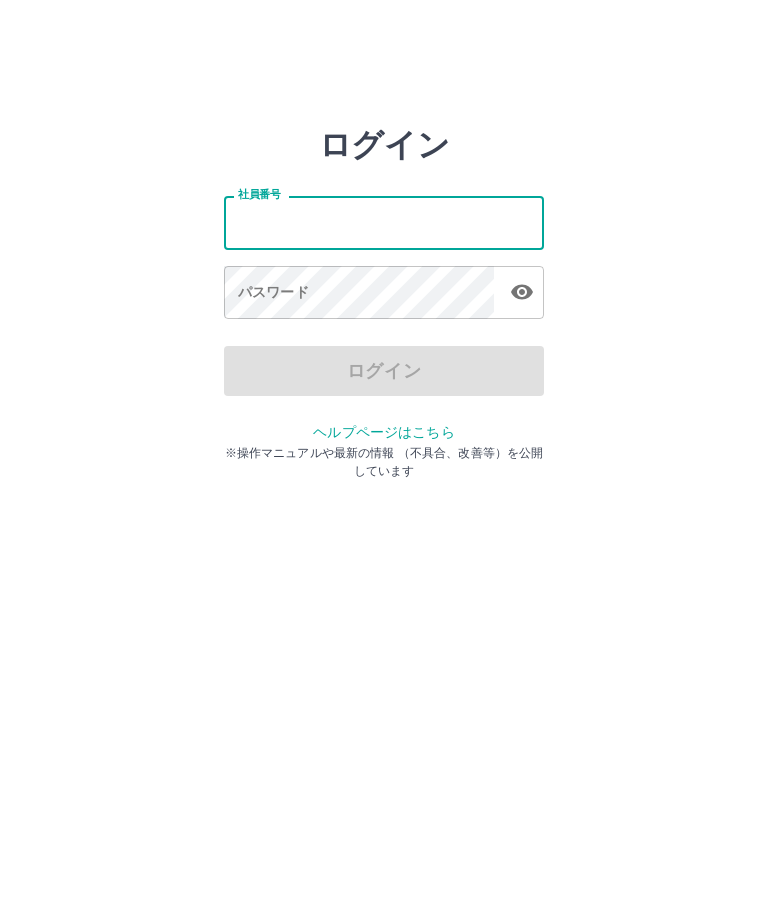 click on "ログイン 社員番号 社員番号 パスワード パスワード ログイン ヘルプページはこちら ※操作マニュアルや最新の情報 （不具合、改善等）を公開しています" at bounding box center [384, 223] 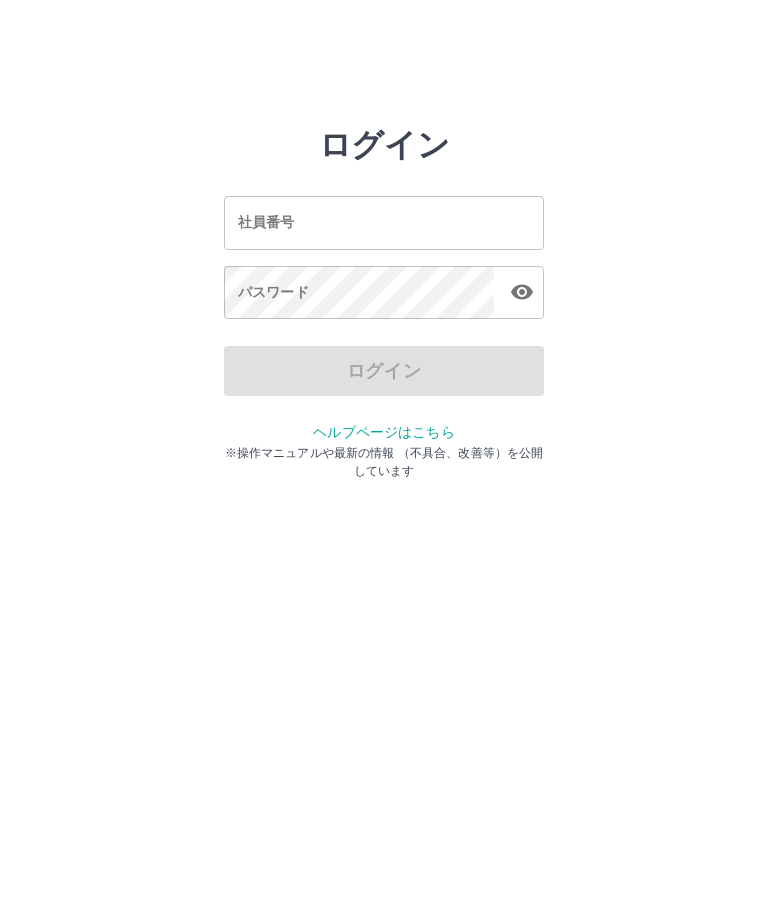 click on "社員番号" at bounding box center (384, 222) 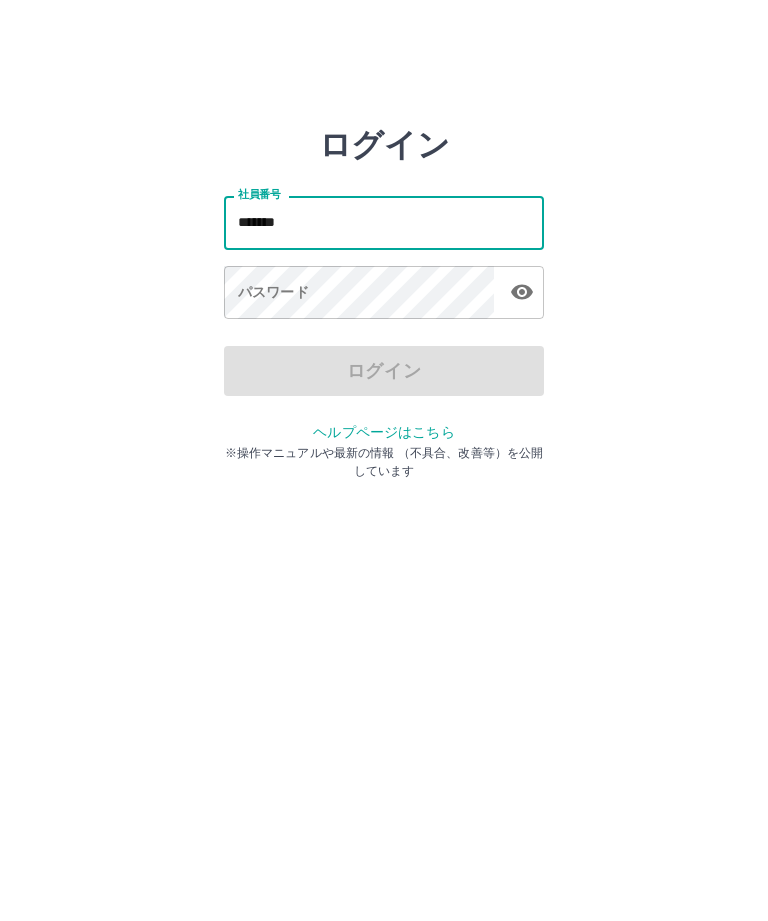 type on "*******" 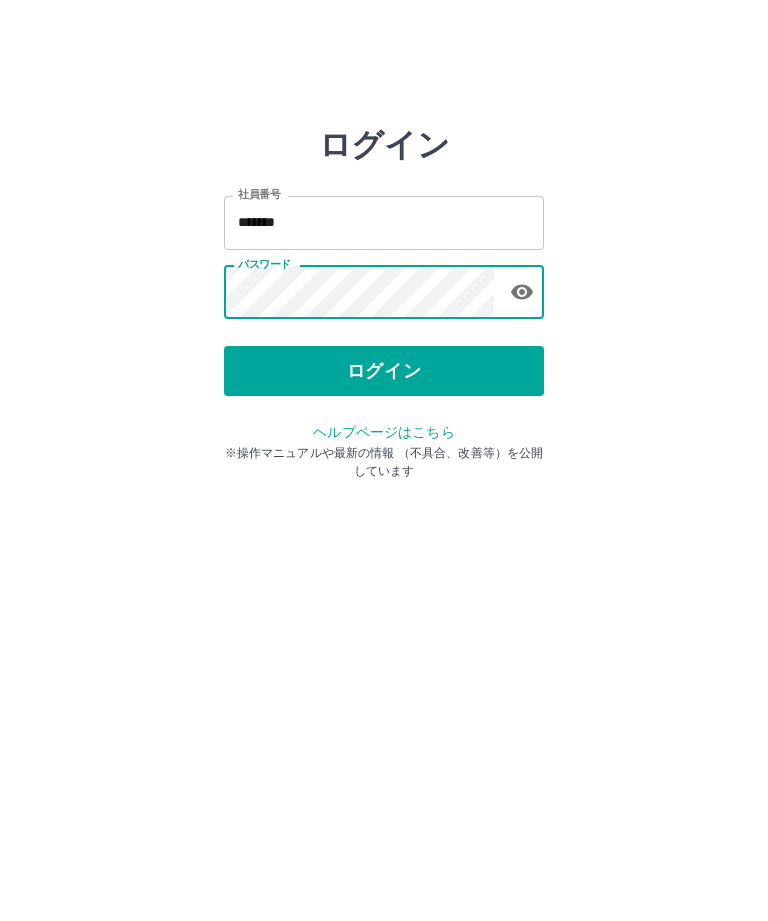 click on "ログイン" at bounding box center (384, 371) 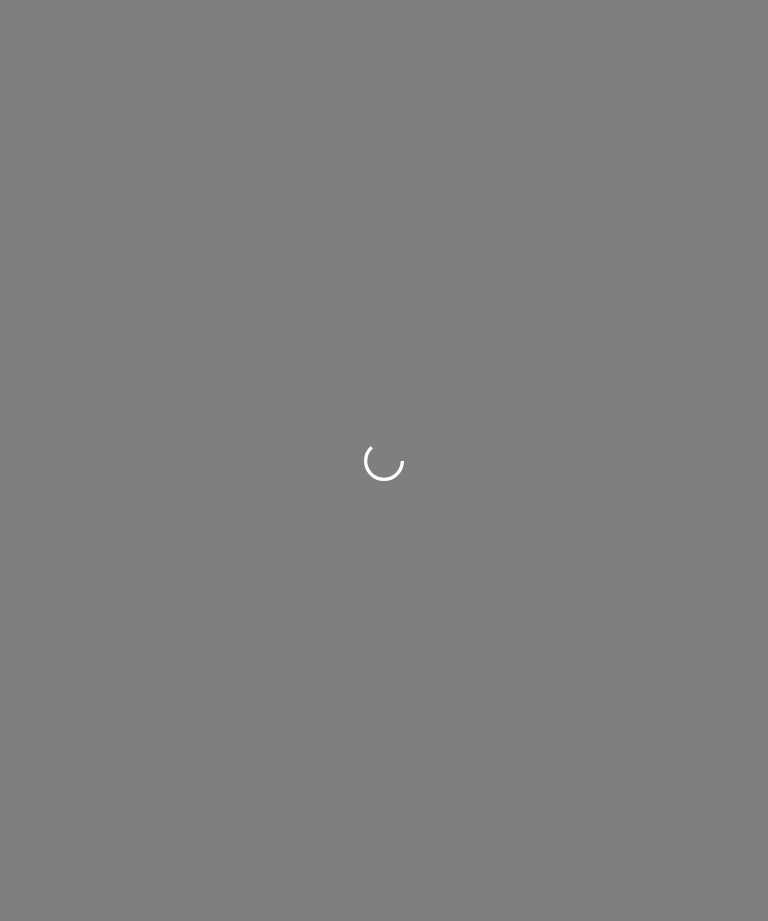 scroll, scrollTop: 0, scrollLeft: 0, axis: both 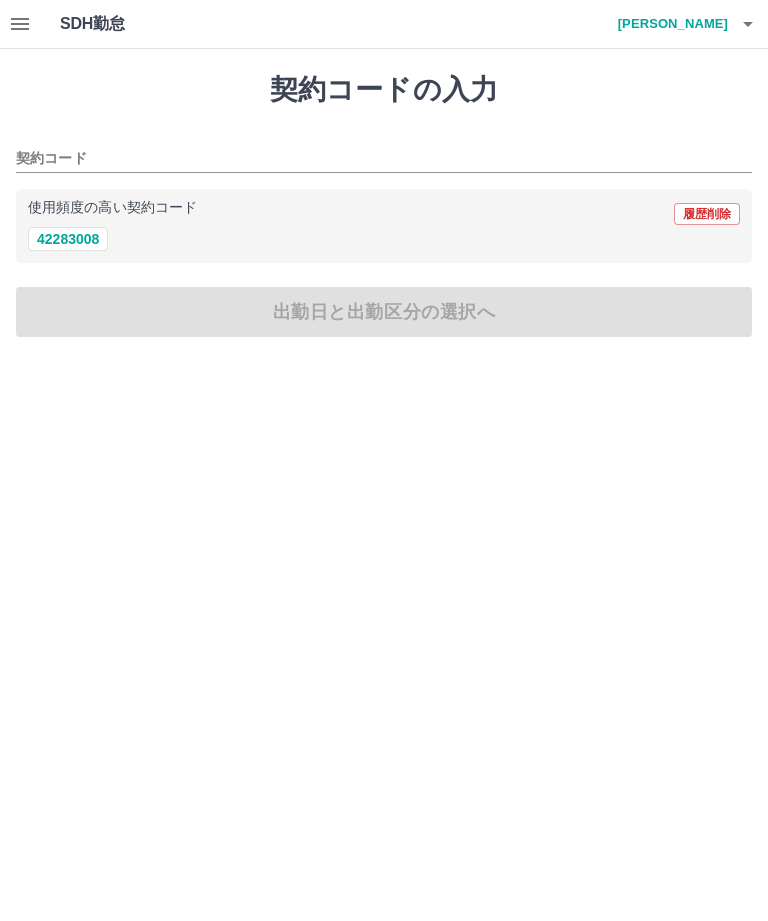 click on "42283008" at bounding box center (68, 239) 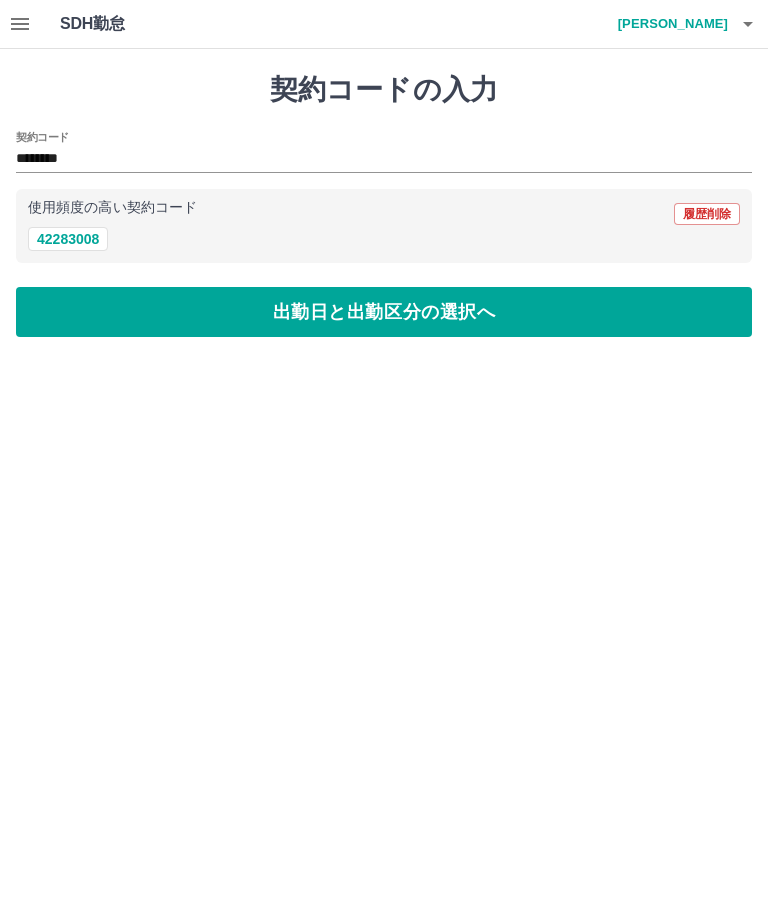 click on "出勤日と出勤区分の選択へ" at bounding box center (384, 312) 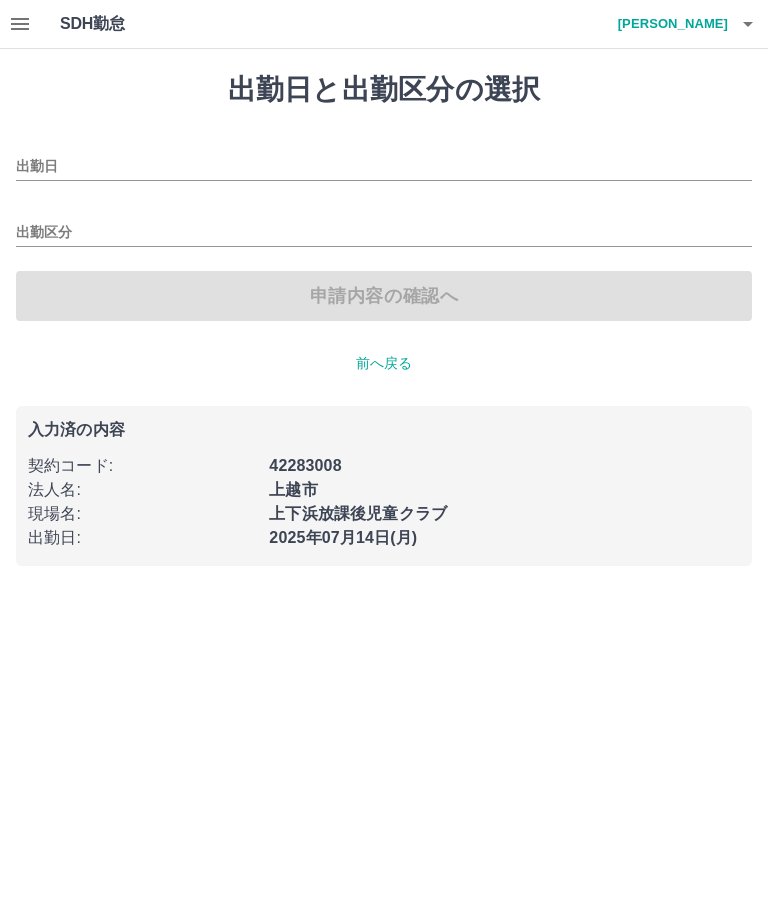 type on "**********" 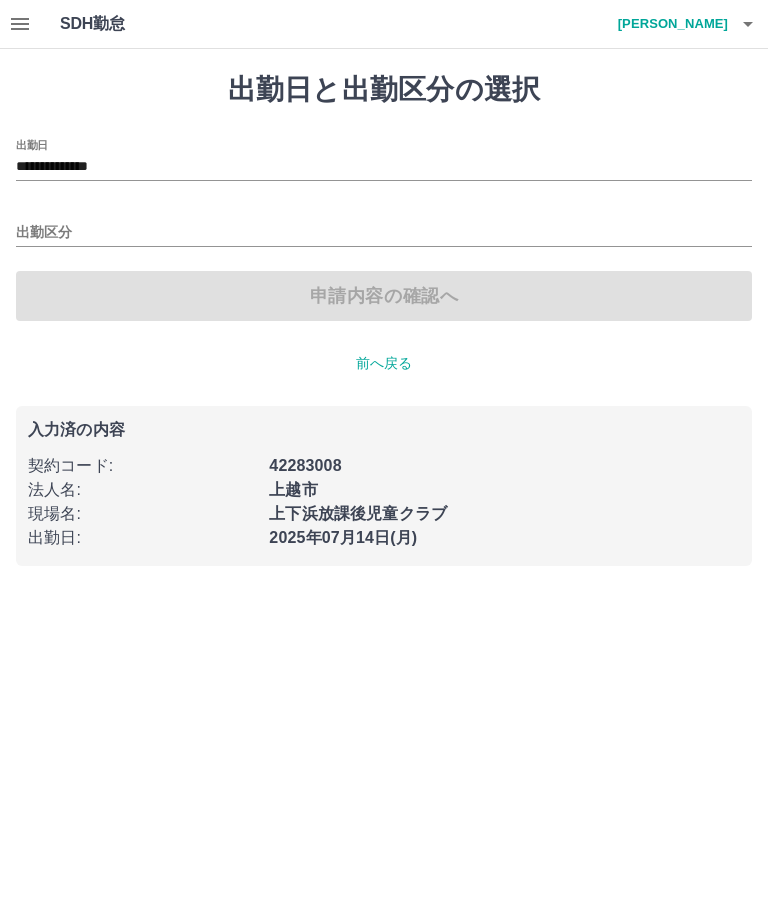 click on "出勤区分" at bounding box center (384, 233) 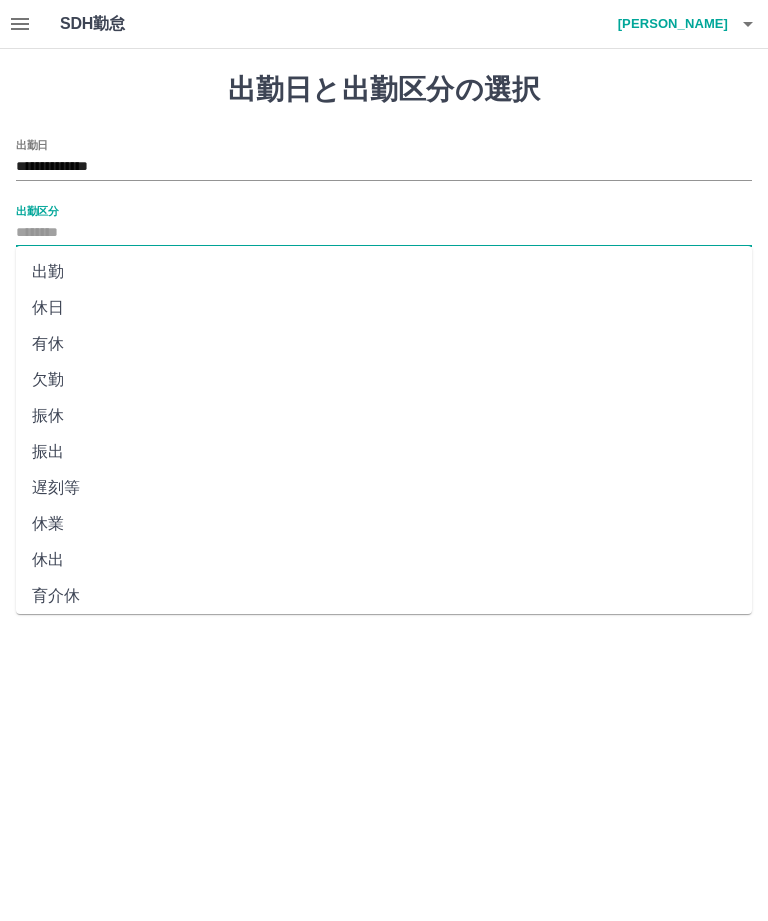 click on "出勤" at bounding box center [384, 272] 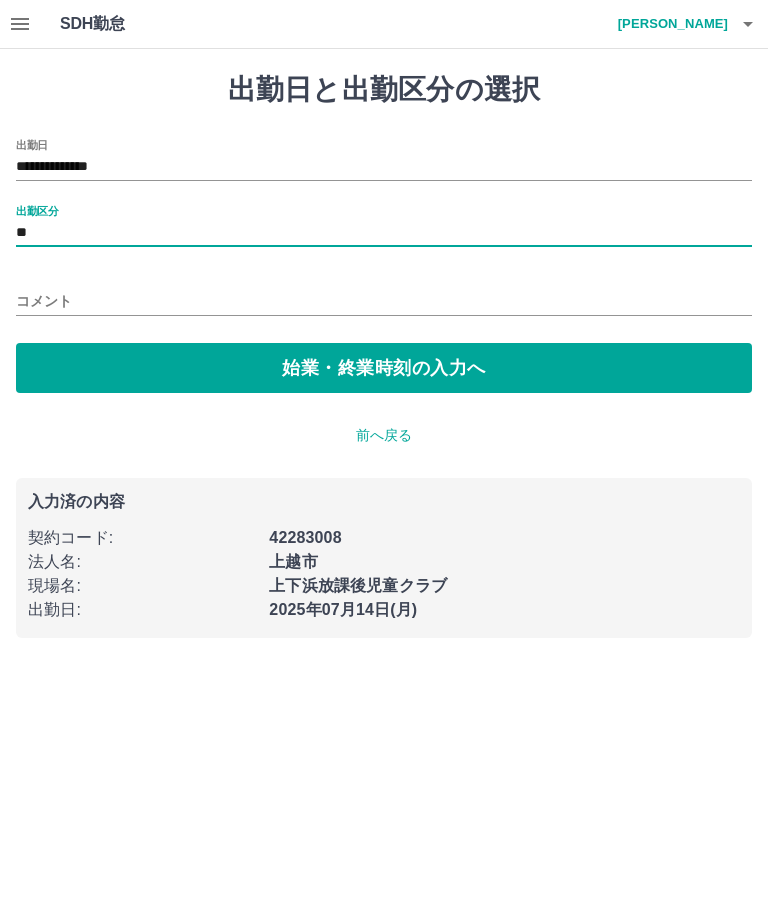 click on "始業・終業時刻の入力へ" at bounding box center (384, 368) 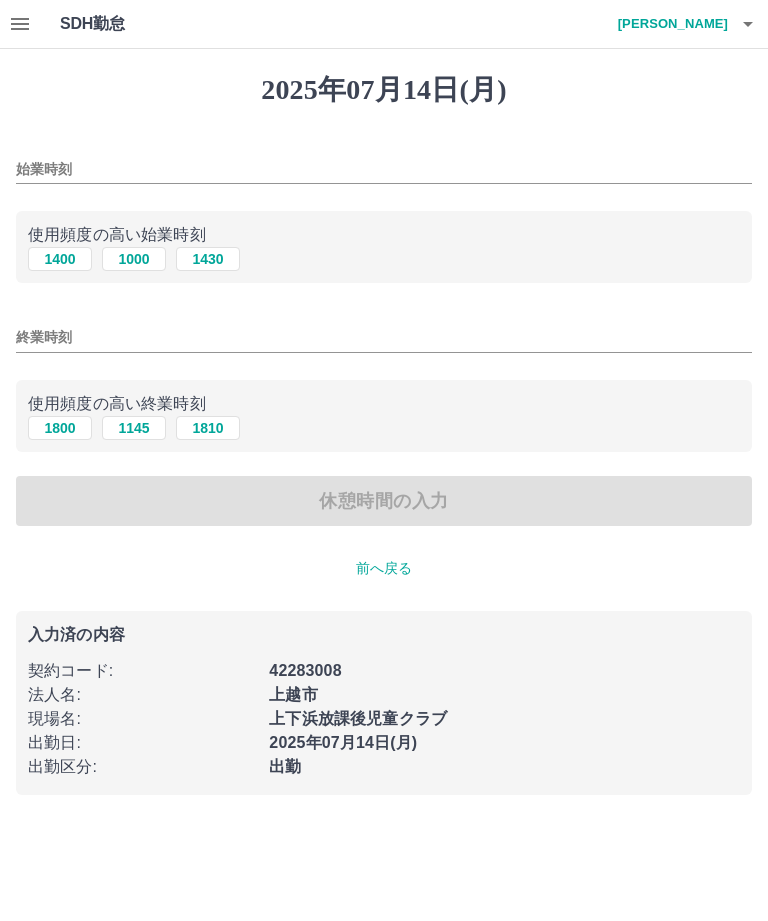 click on "1430" at bounding box center (208, 259) 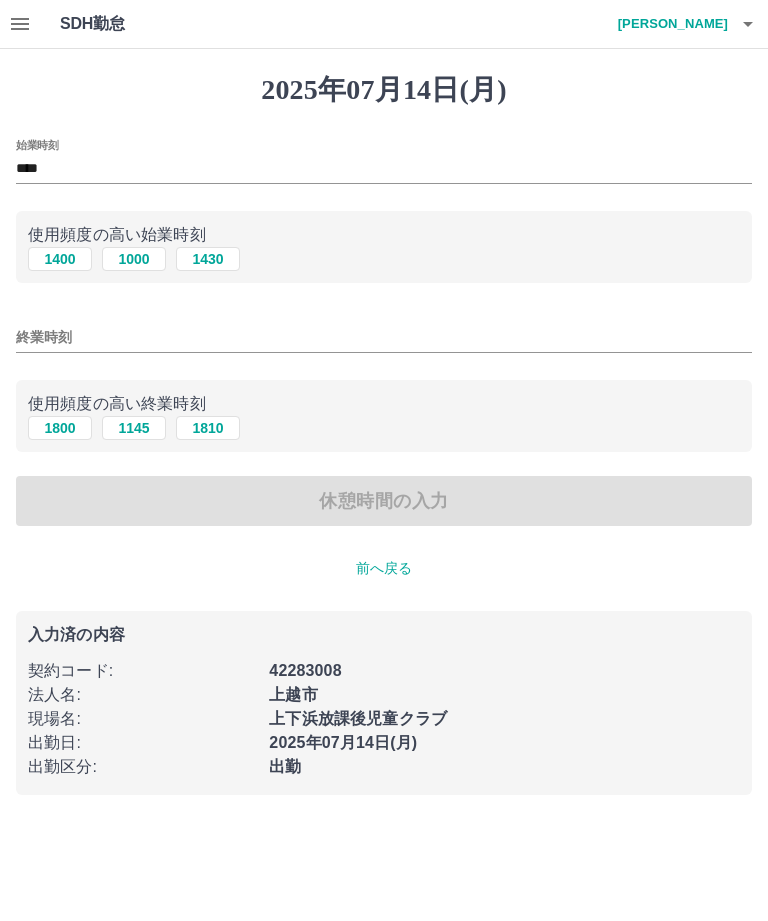 click on "終業時刻" at bounding box center [384, 337] 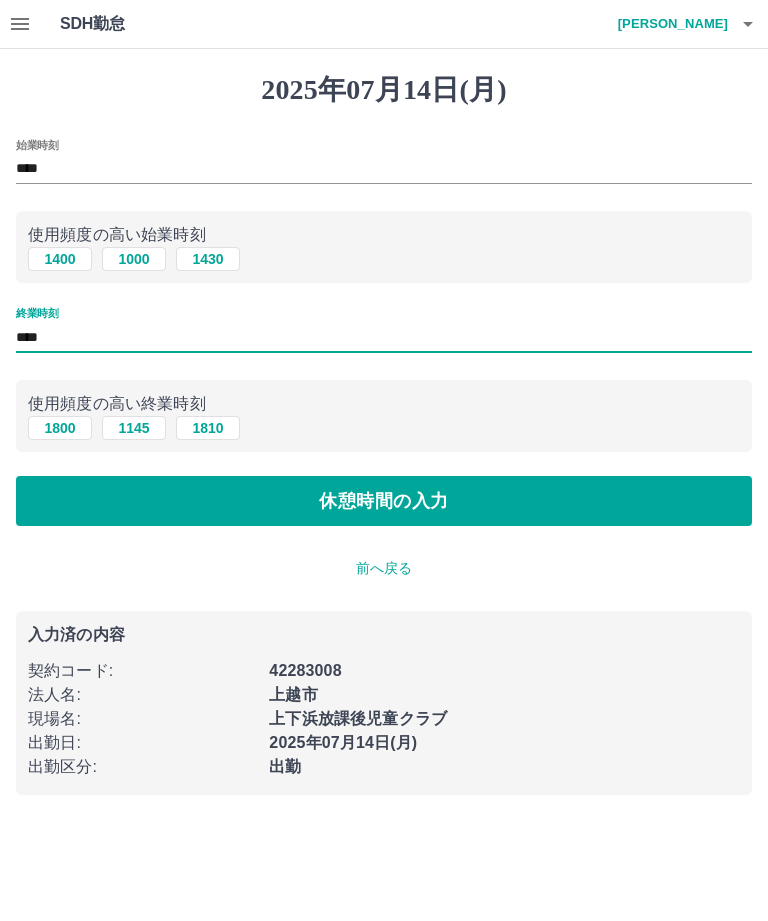 type on "****" 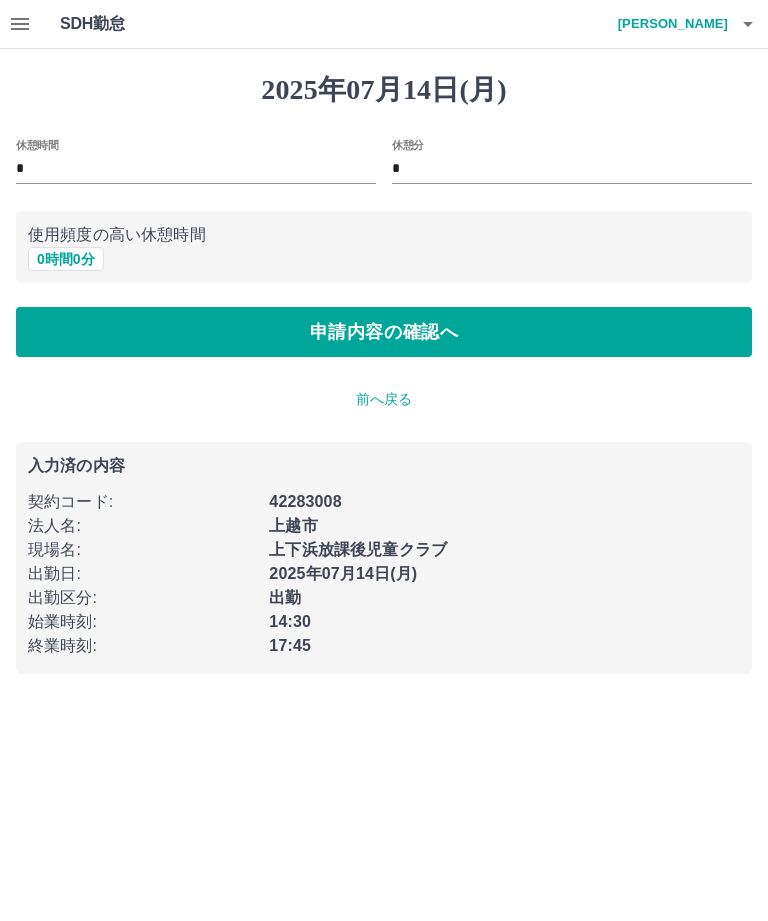 click on "申請内容の確認へ" at bounding box center [384, 332] 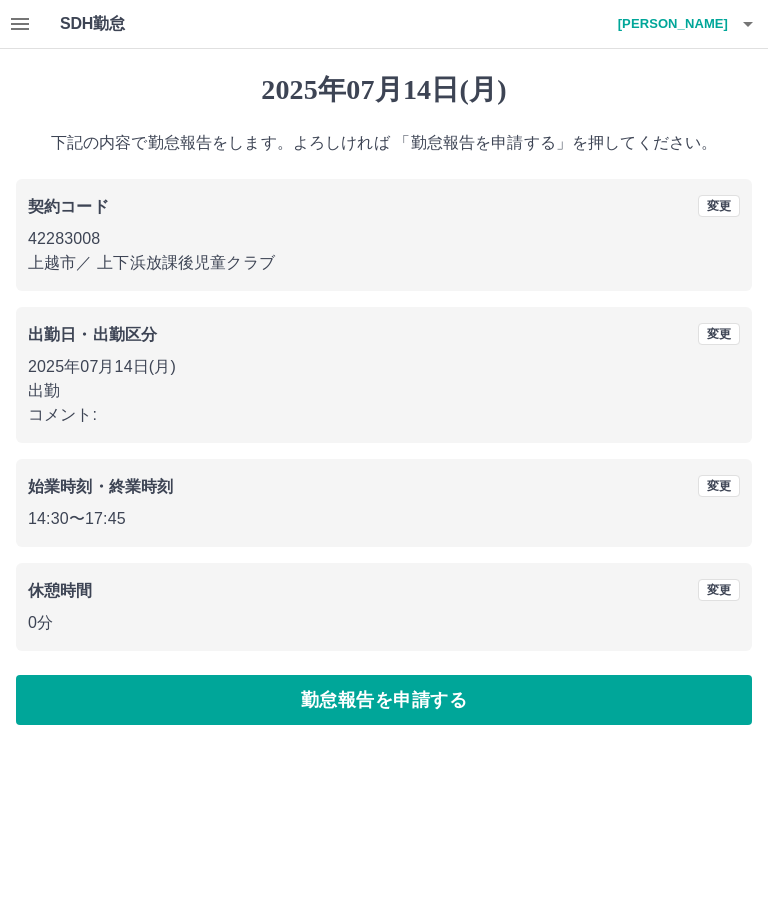 click on "勤怠報告を申請する" at bounding box center [384, 700] 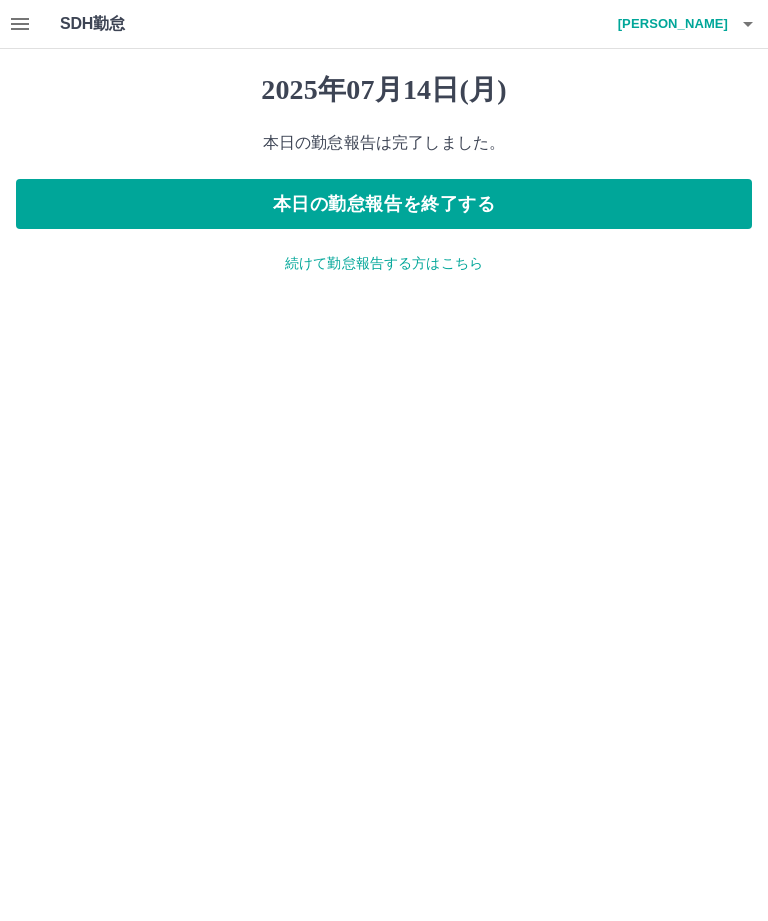 click on "本日の勤怠報告を終了する" at bounding box center [384, 204] 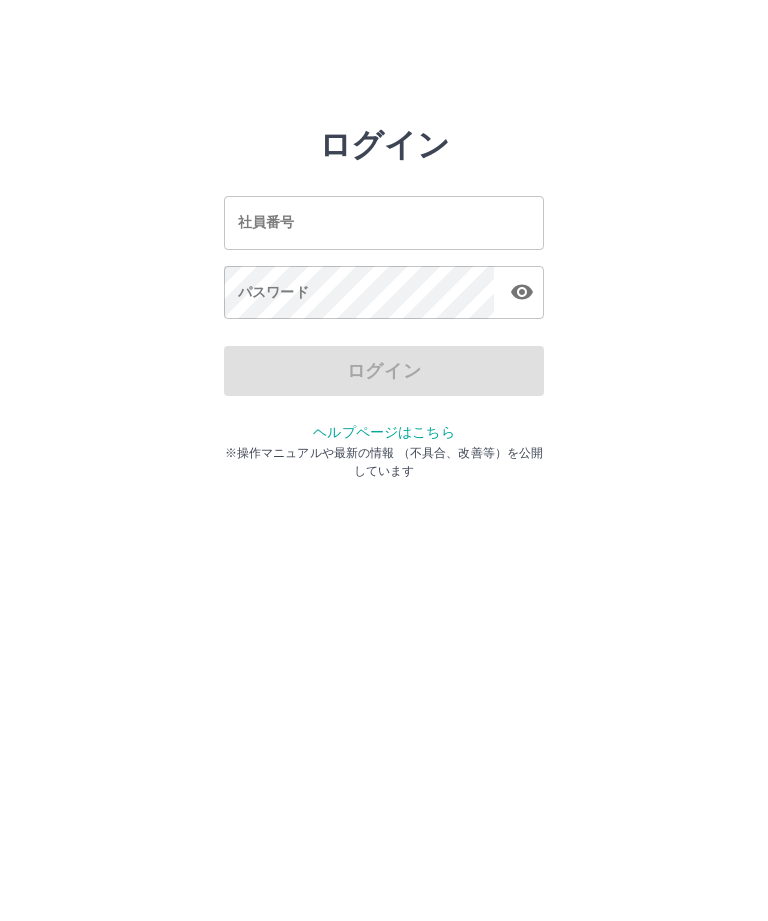 scroll, scrollTop: 0, scrollLeft: 0, axis: both 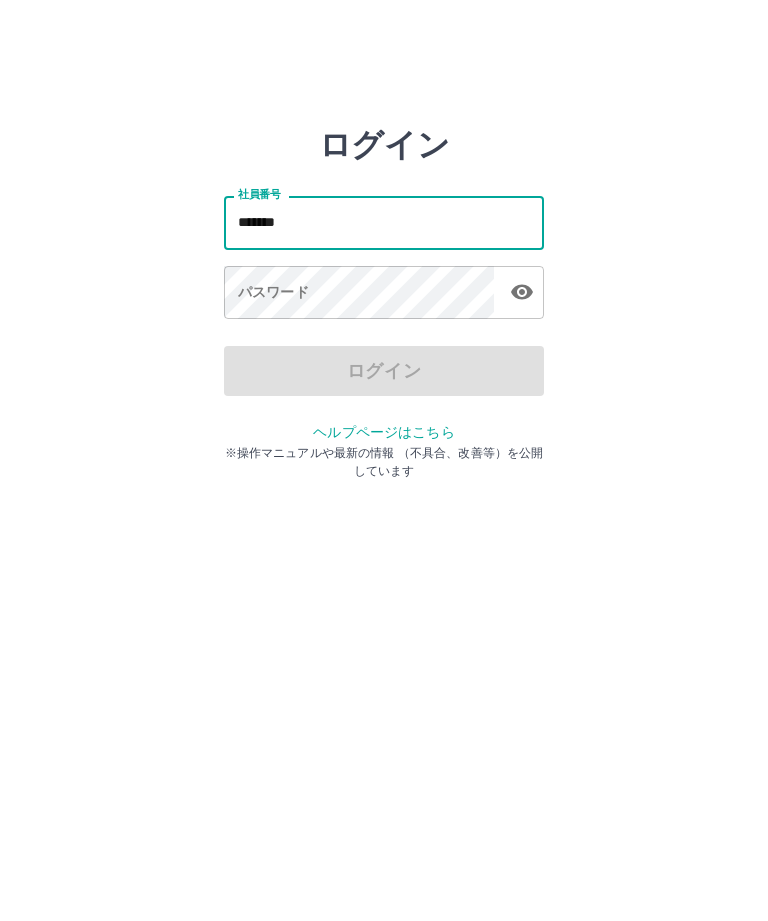 type on "*******" 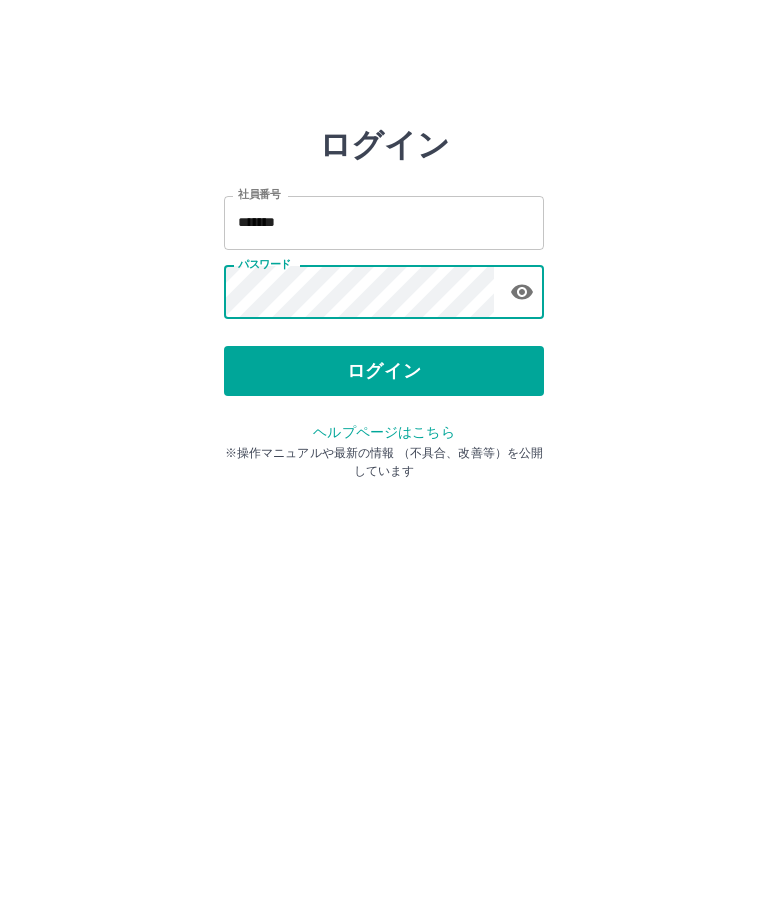 click on "ログイン" at bounding box center [384, 371] 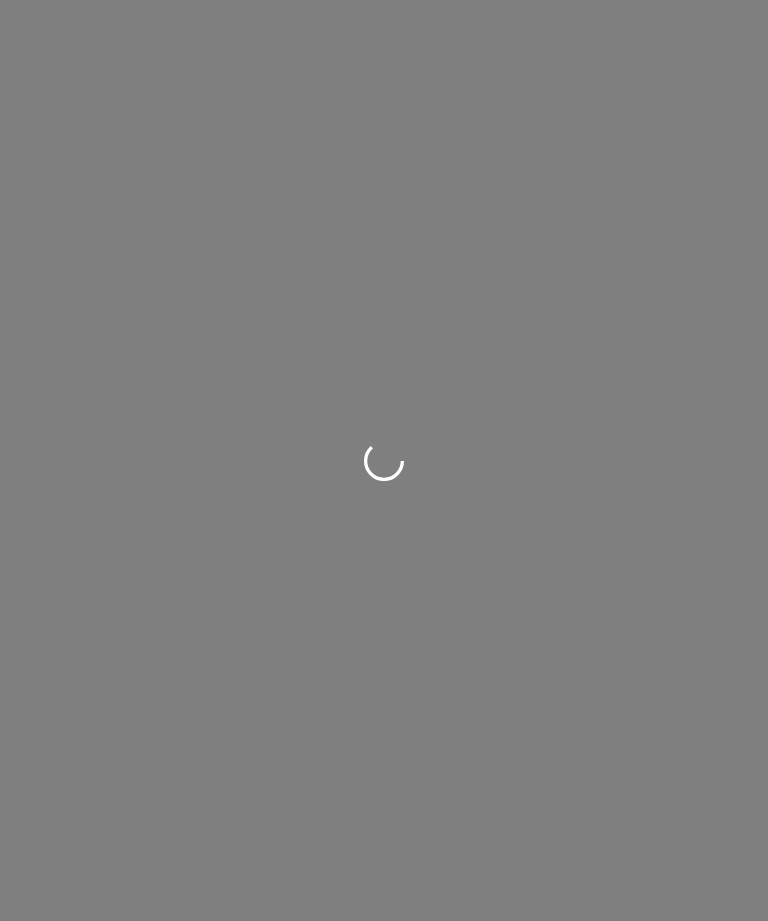scroll, scrollTop: 0, scrollLeft: 0, axis: both 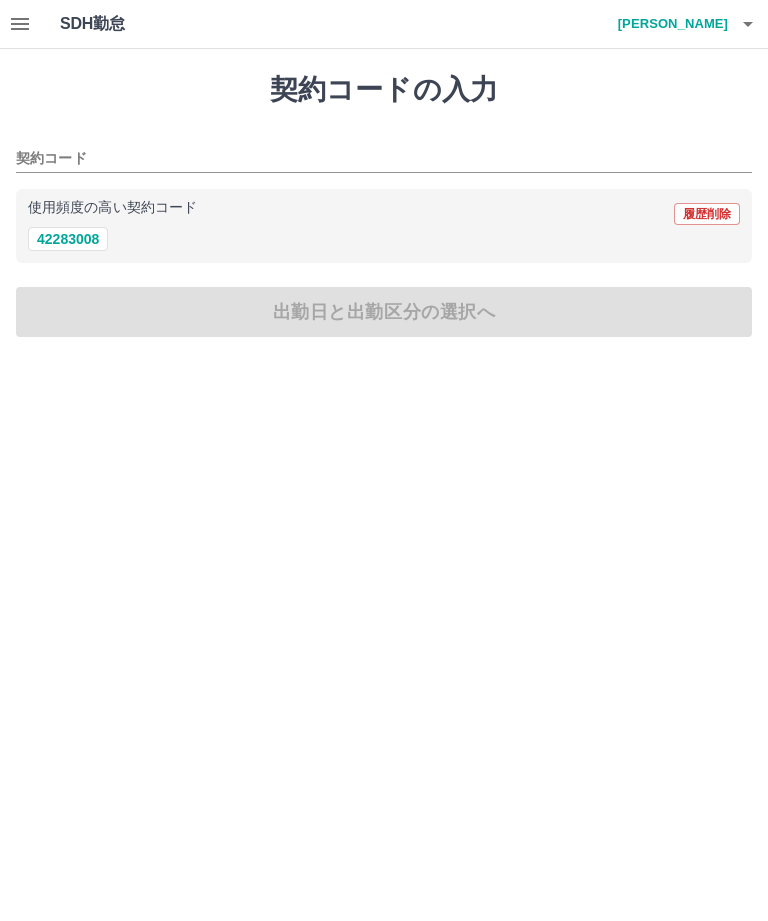 click 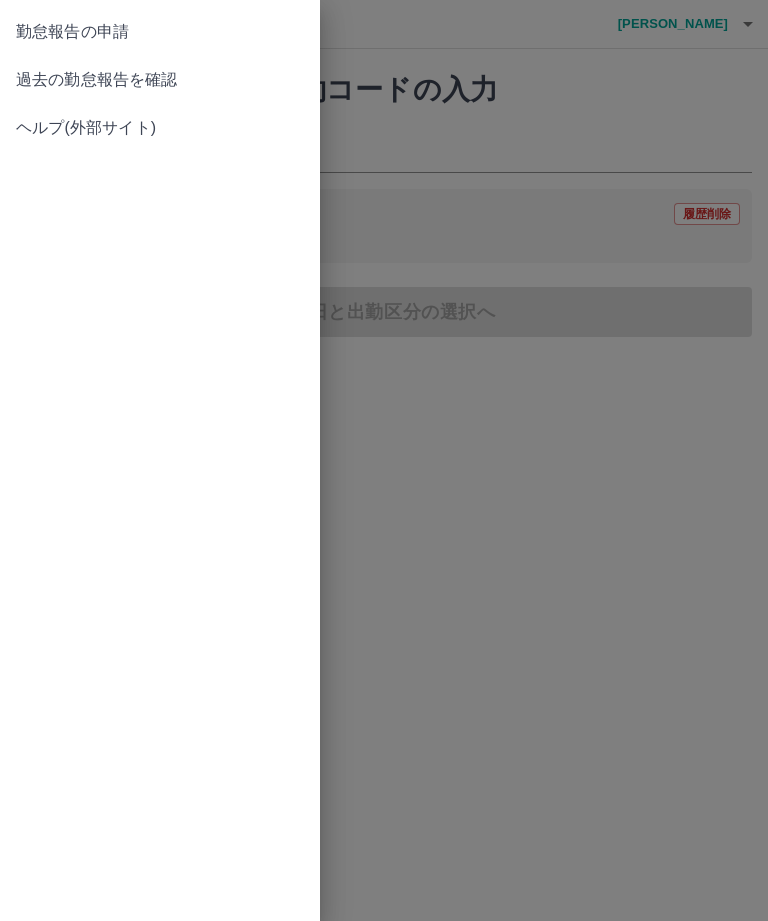 click on "過去の勤怠報告を確認" at bounding box center [160, 80] 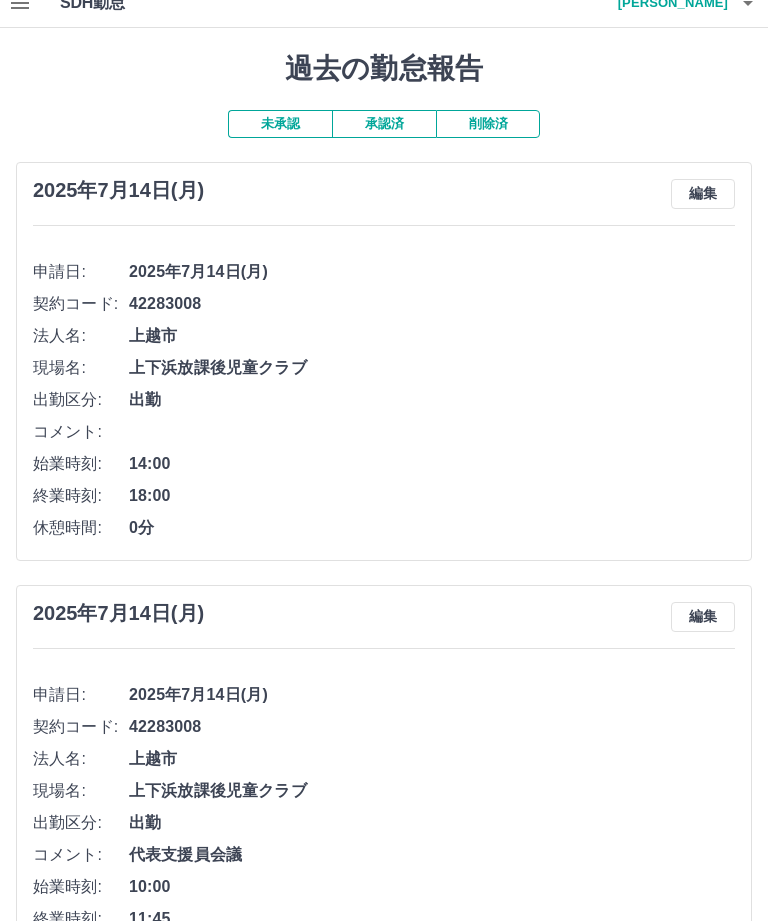 scroll, scrollTop: 0, scrollLeft: 0, axis: both 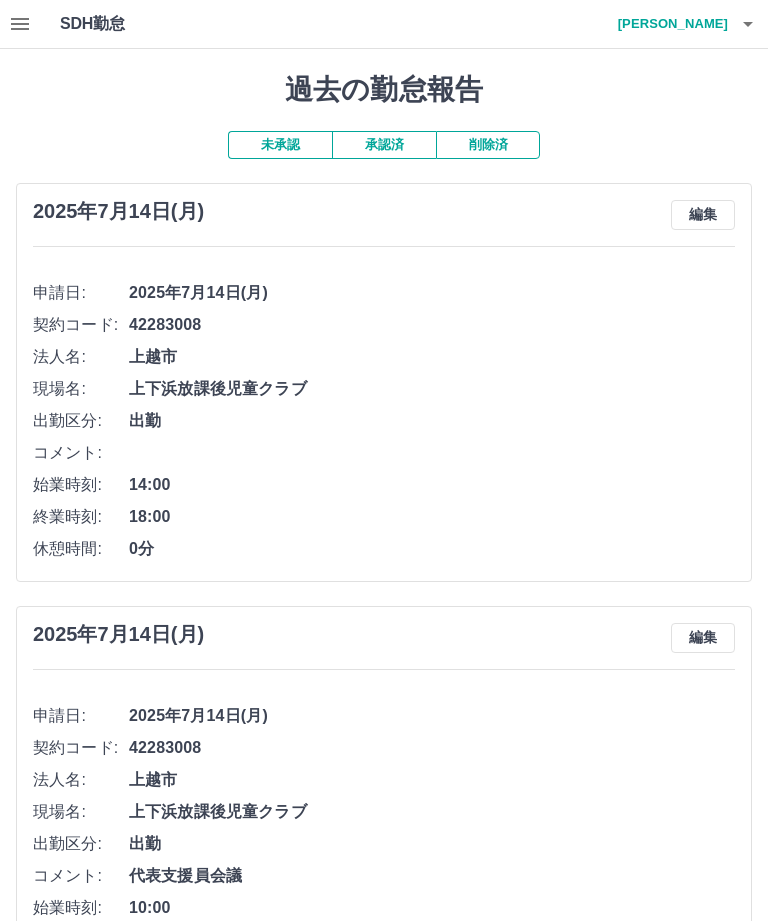 click 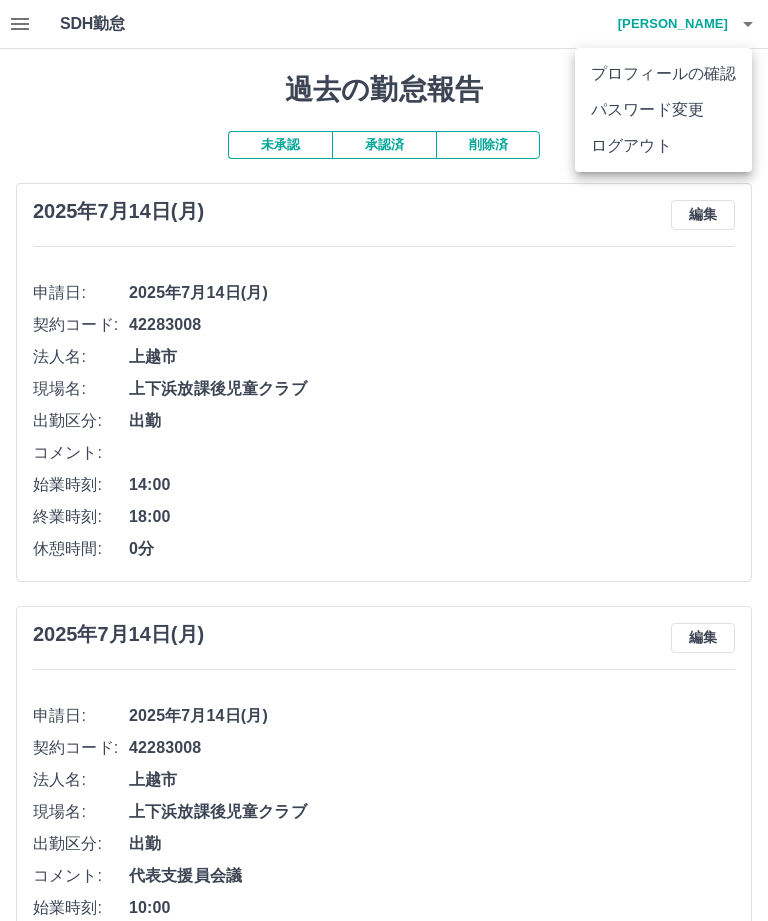 click on "ログアウト" at bounding box center (663, 146) 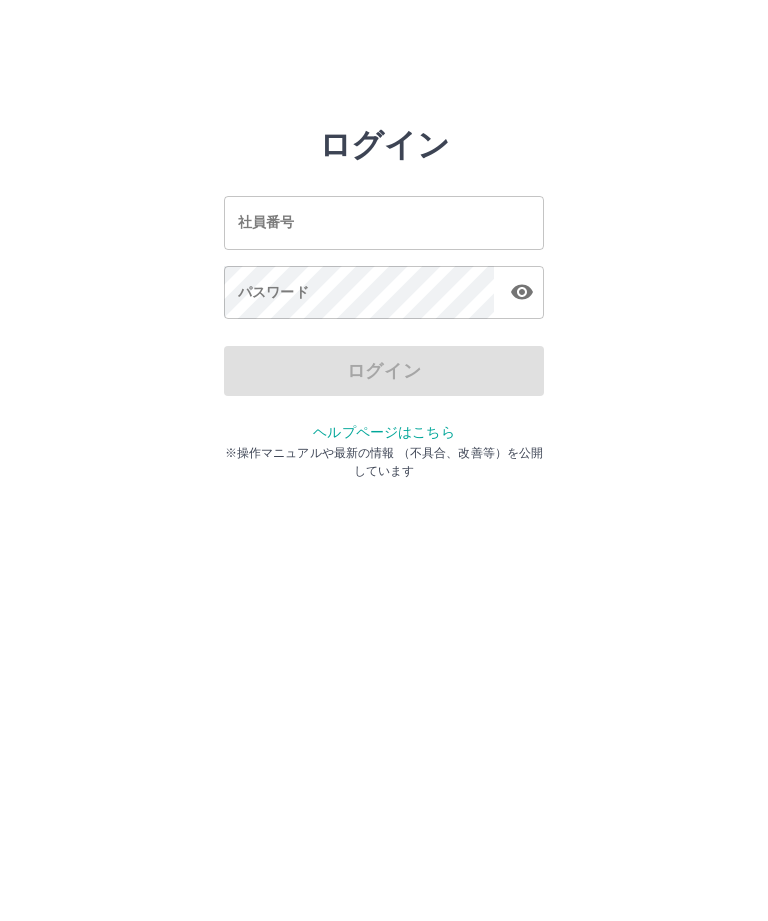 scroll, scrollTop: 0, scrollLeft: 0, axis: both 